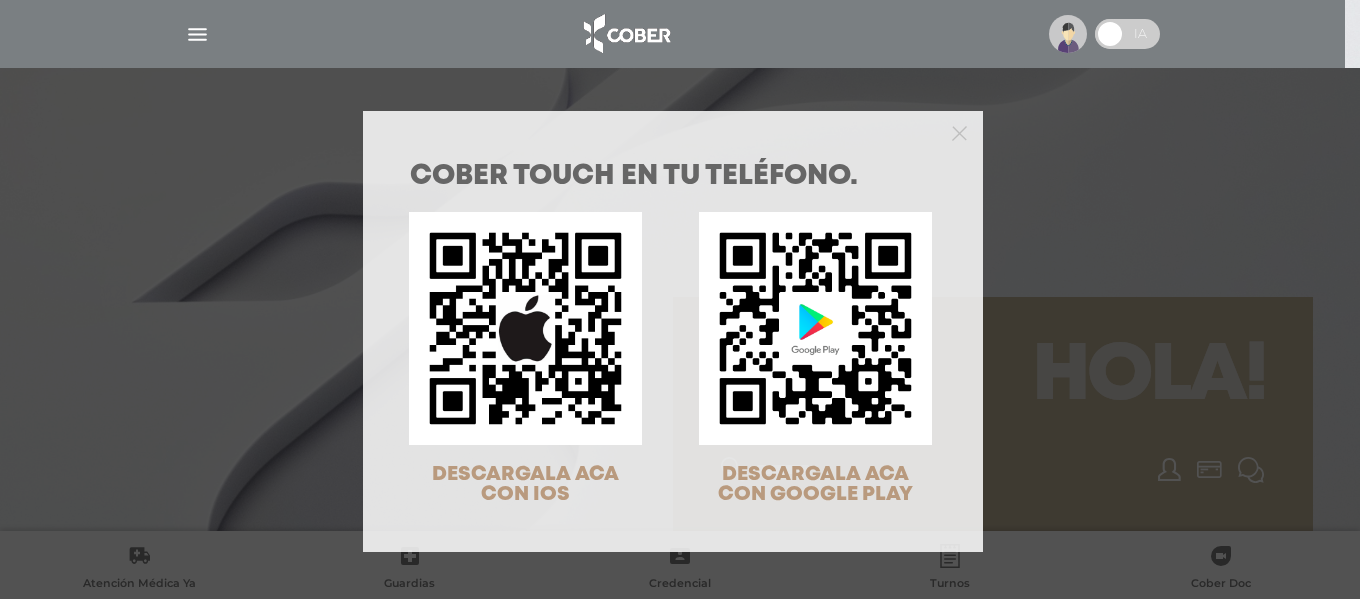 scroll, scrollTop: 0, scrollLeft: 0, axis: both 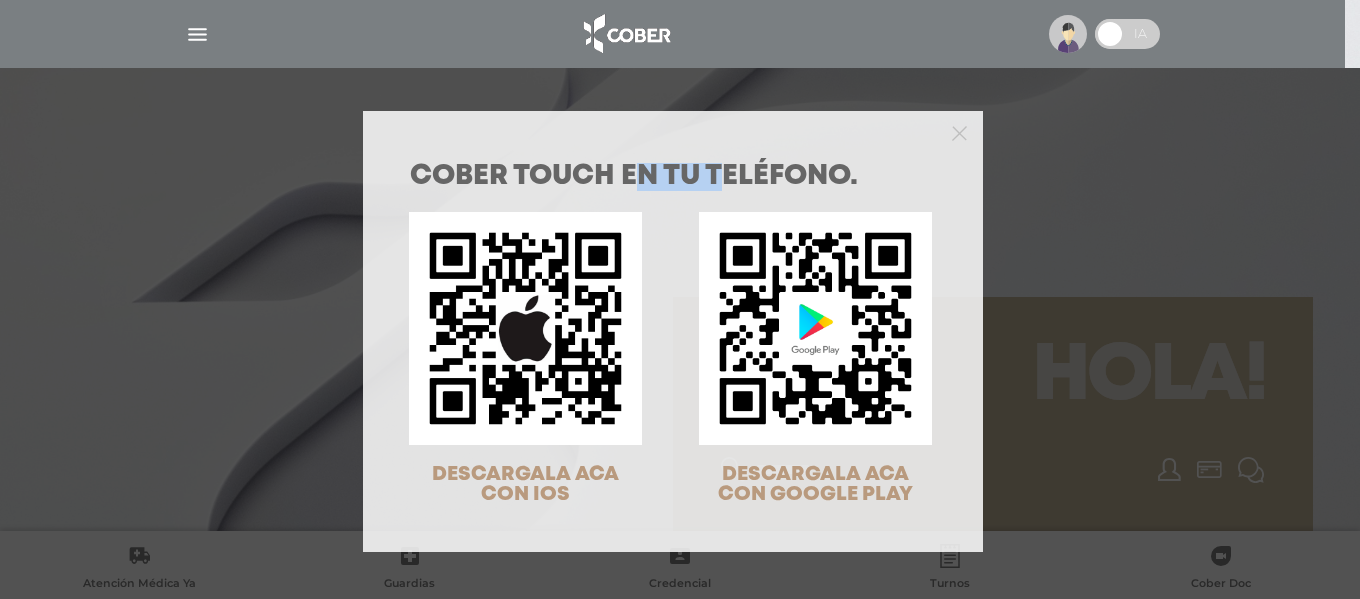 click at bounding box center [673, 131] 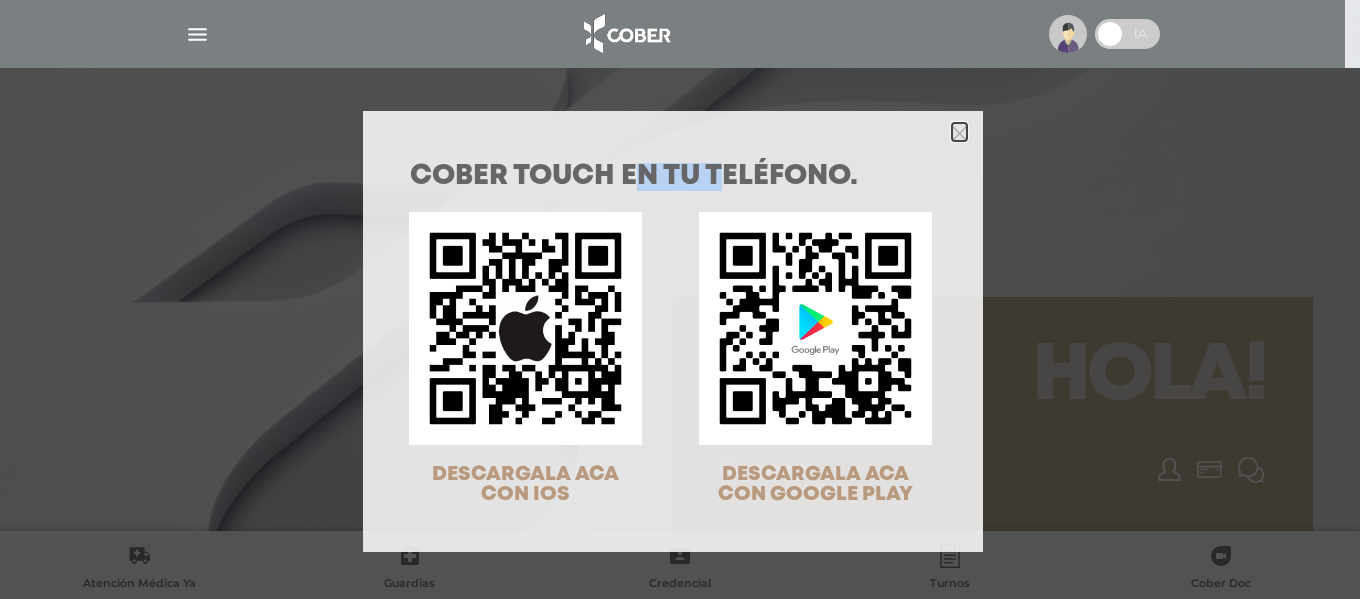 click 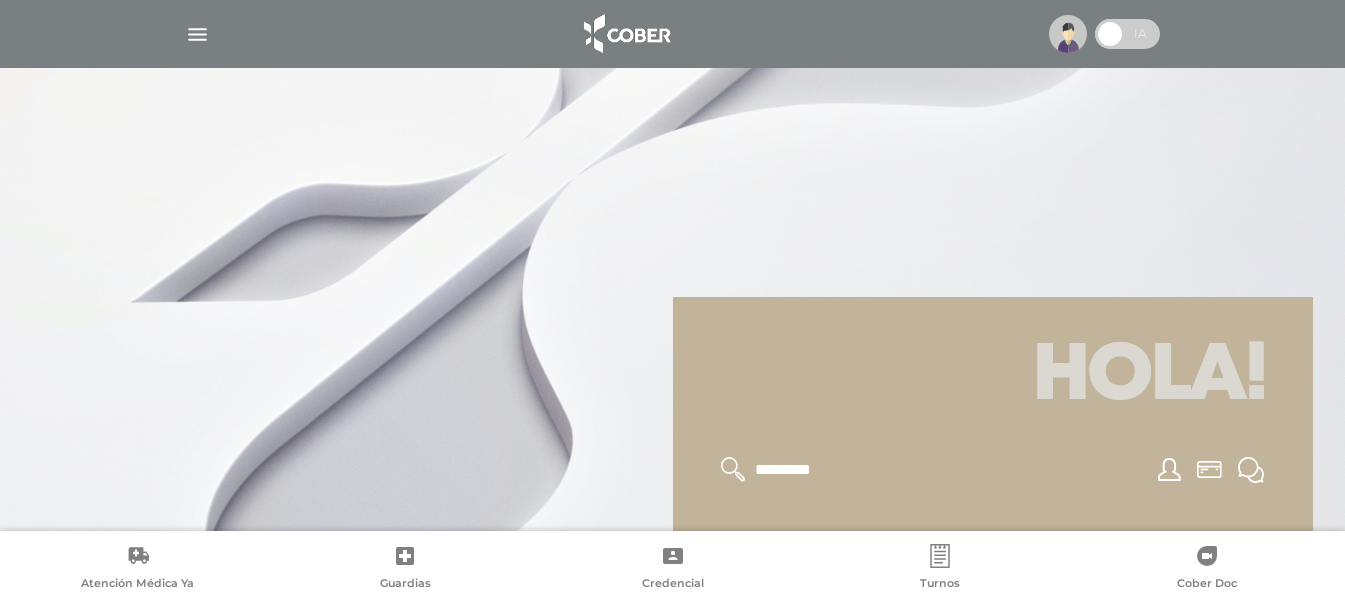 click at bounding box center (1068, 34) 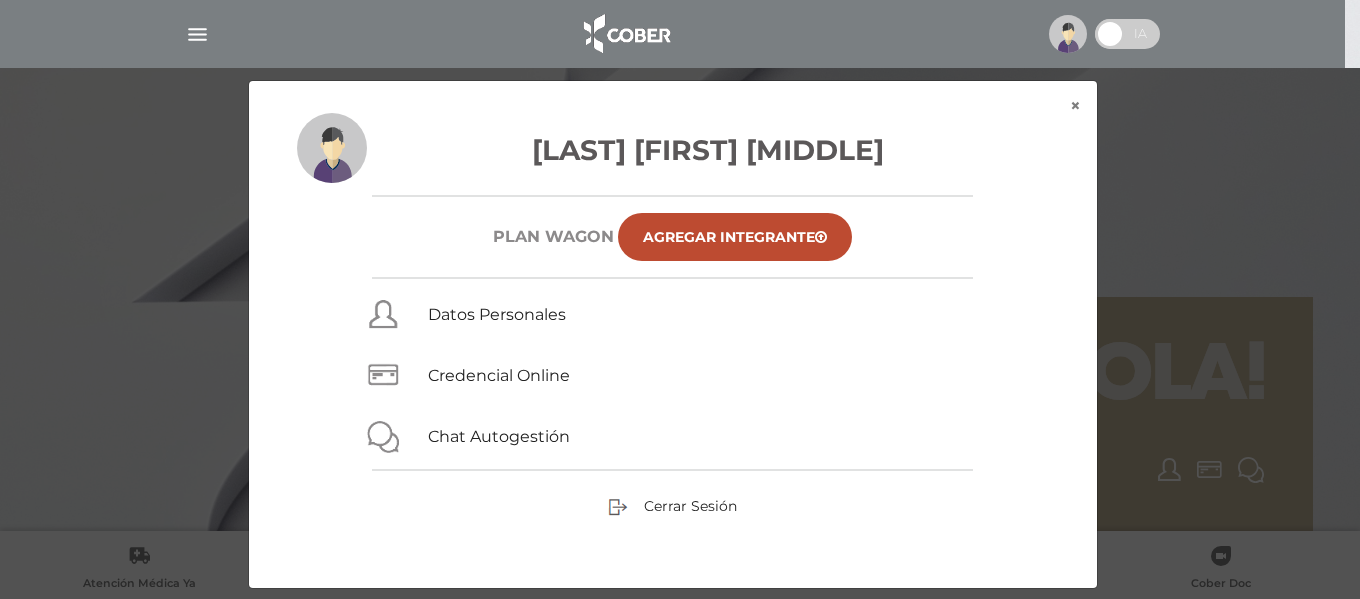 click on "De Luca Rita Teresa
Plan WAGON
Agregar Integrante
Datos Personales
Credencial Online
Chat Autogestión
Cerrar Sesión" at bounding box center [673, 350] 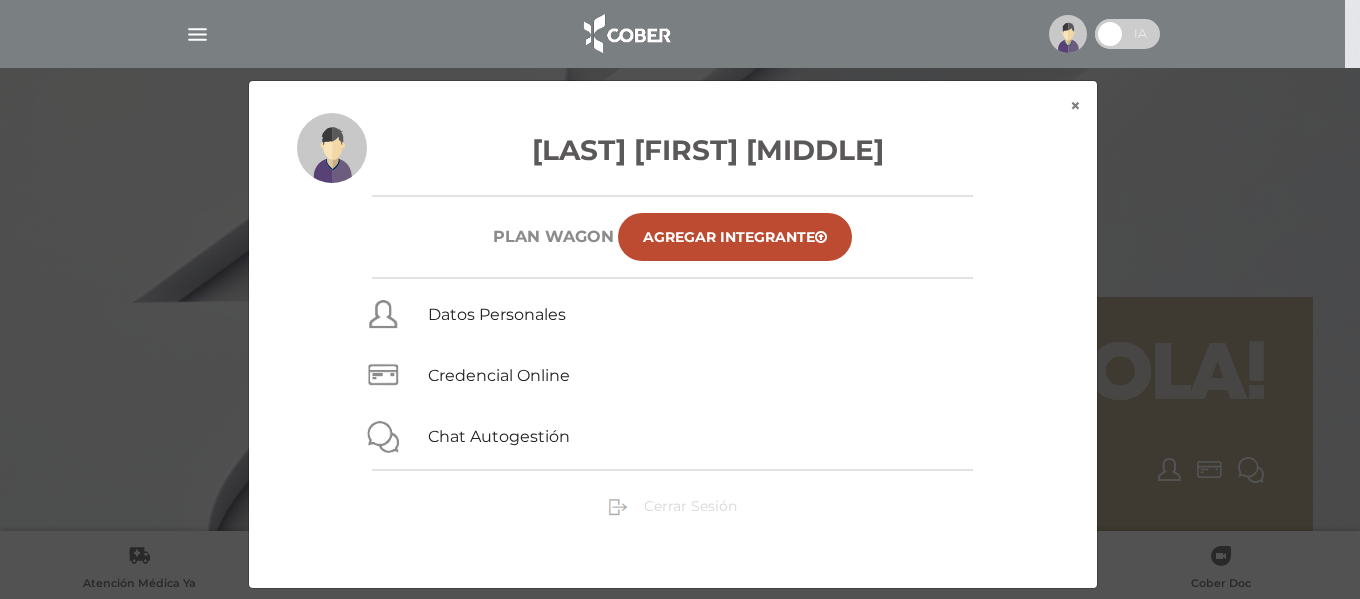 click on "Cerrar Sesión" at bounding box center (690, 506) 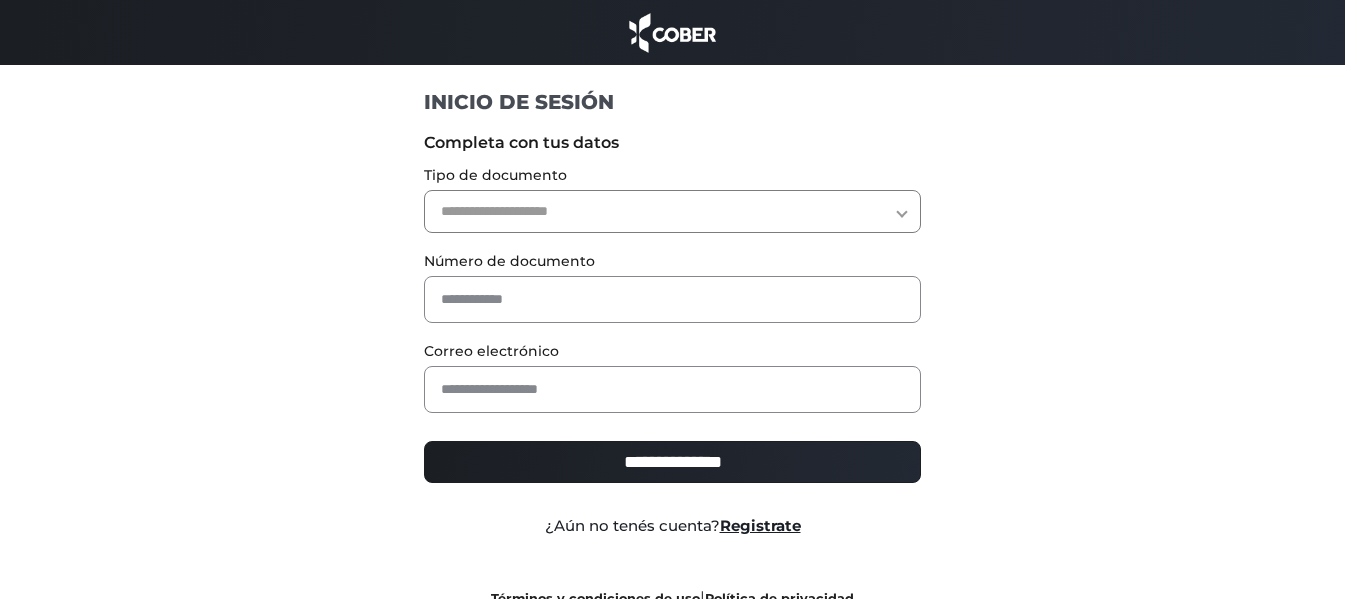 scroll, scrollTop: 0, scrollLeft: 0, axis: both 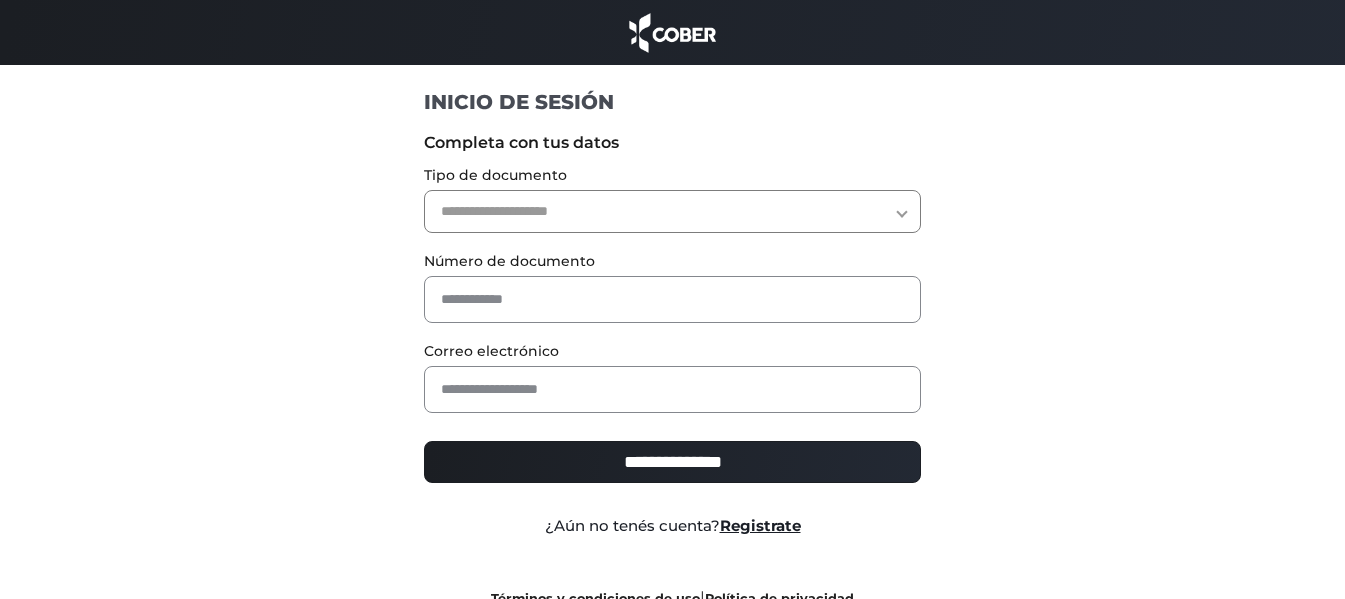 click on "**********" at bounding box center (672, 211) 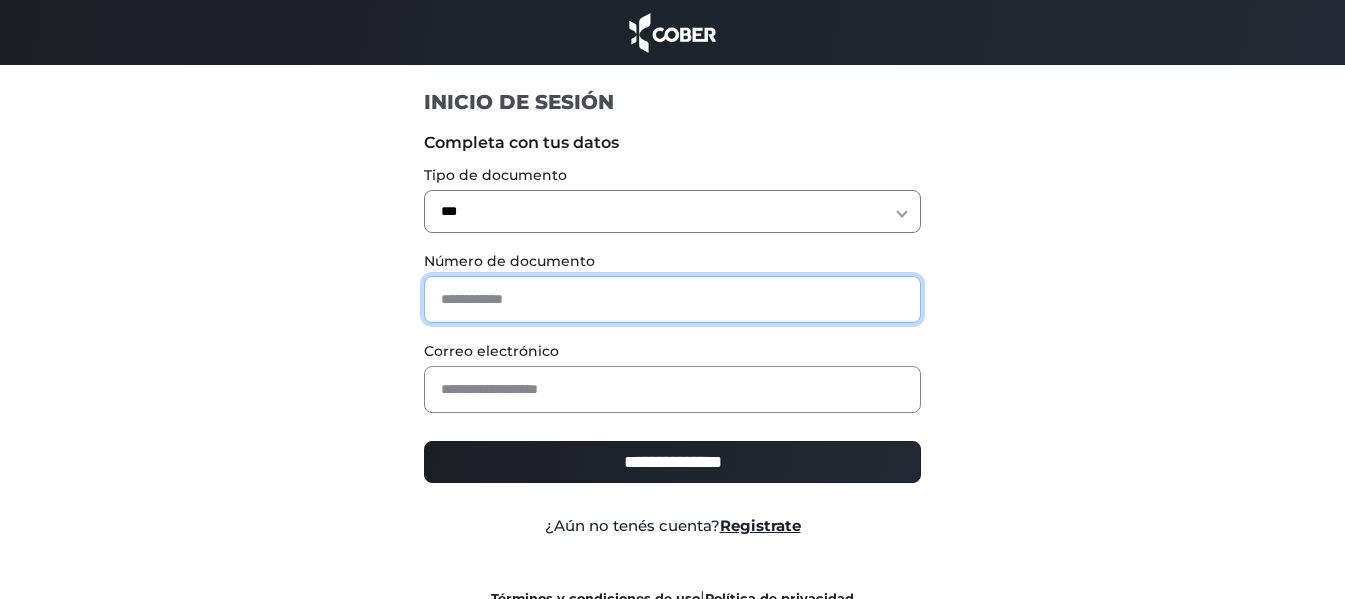 click at bounding box center [672, 299] 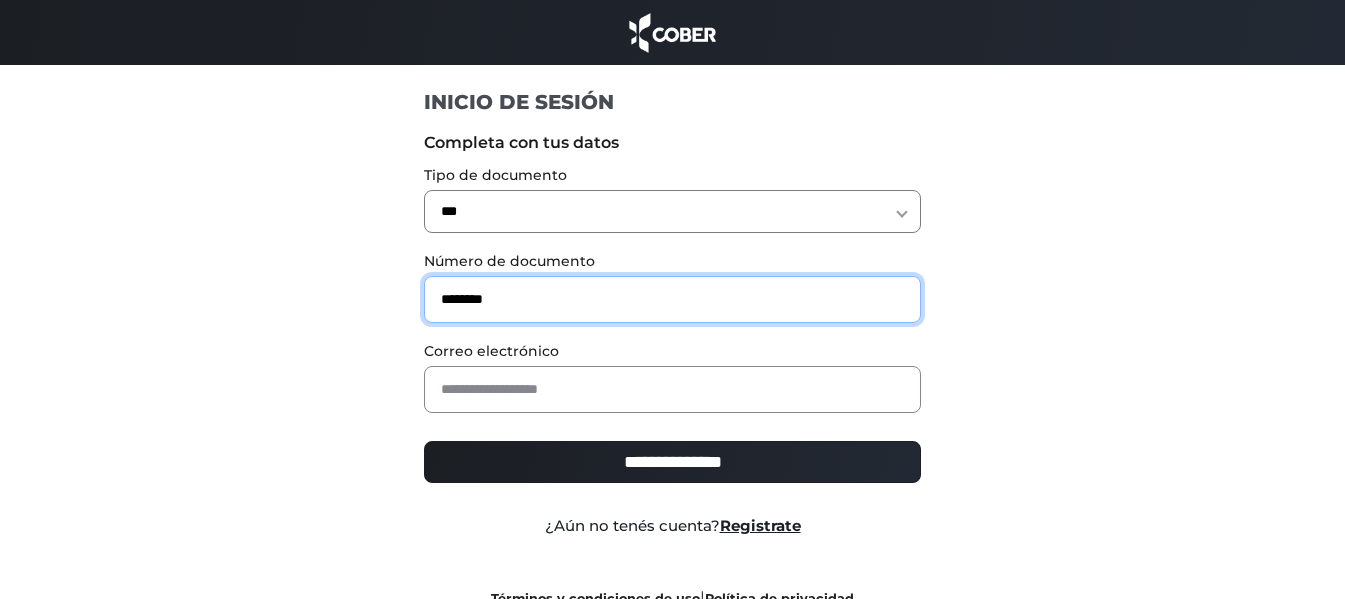 type on "********" 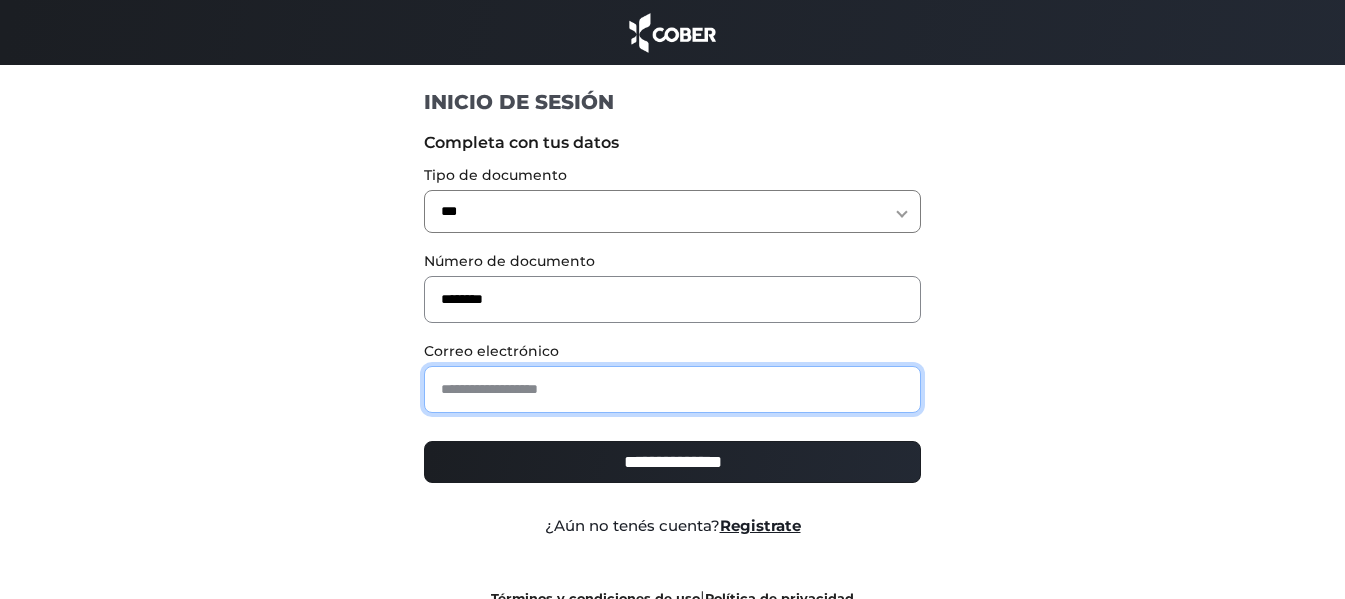 click at bounding box center [672, 389] 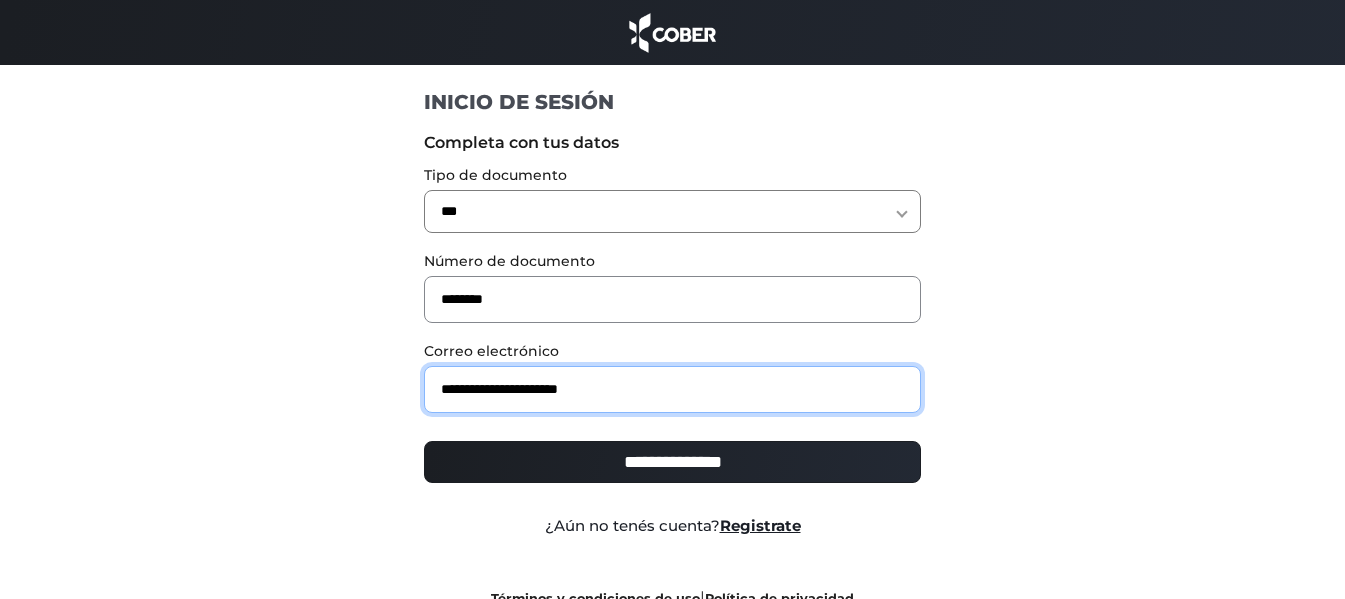 type on "**********" 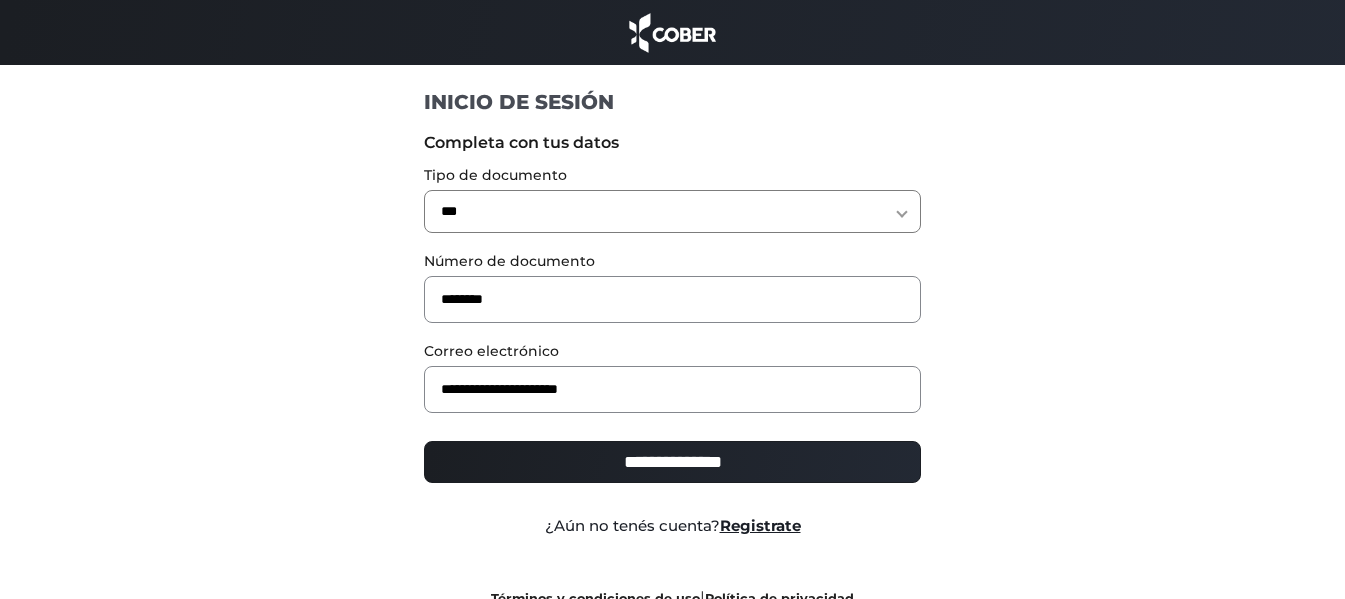 click on "**********" at bounding box center (672, 470) 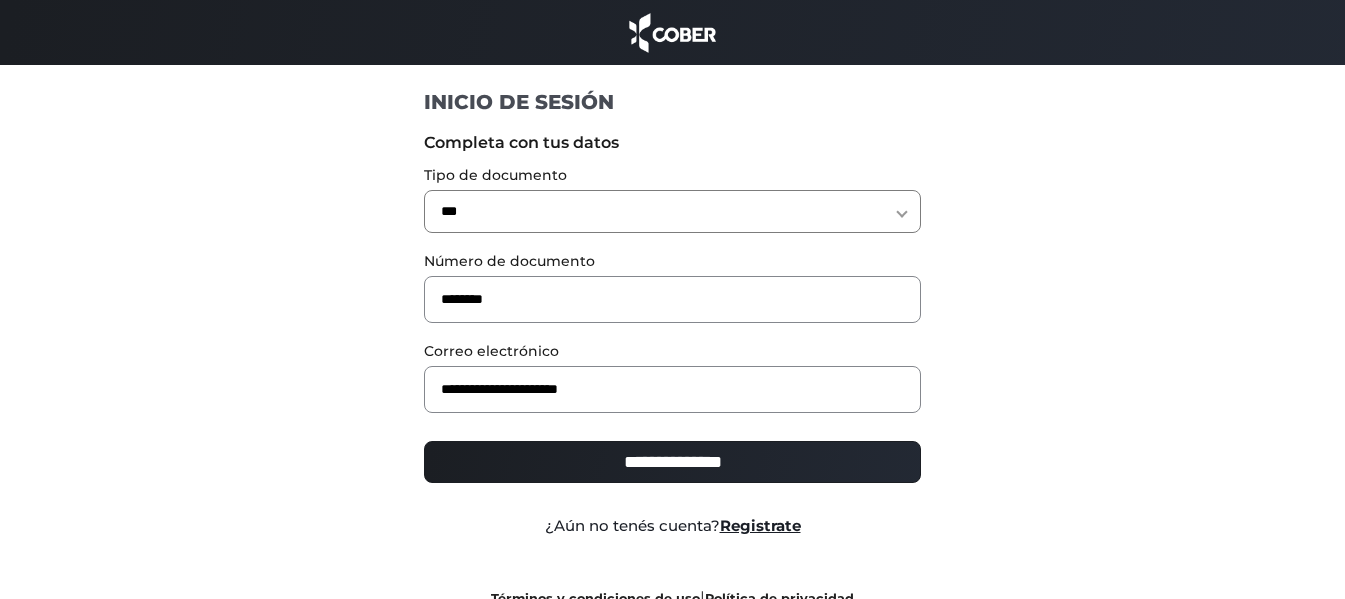 click on "**********" at bounding box center (672, 462) 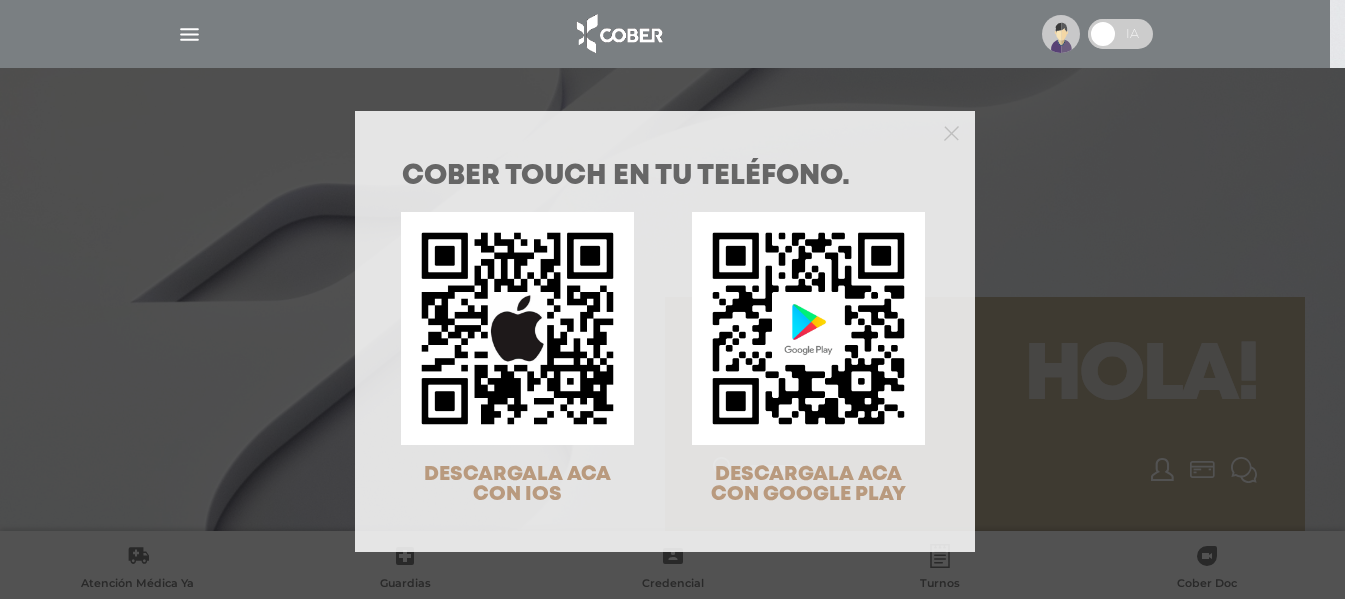 scroll, scrollTop: 0, scrollLeft: 0, axis: both 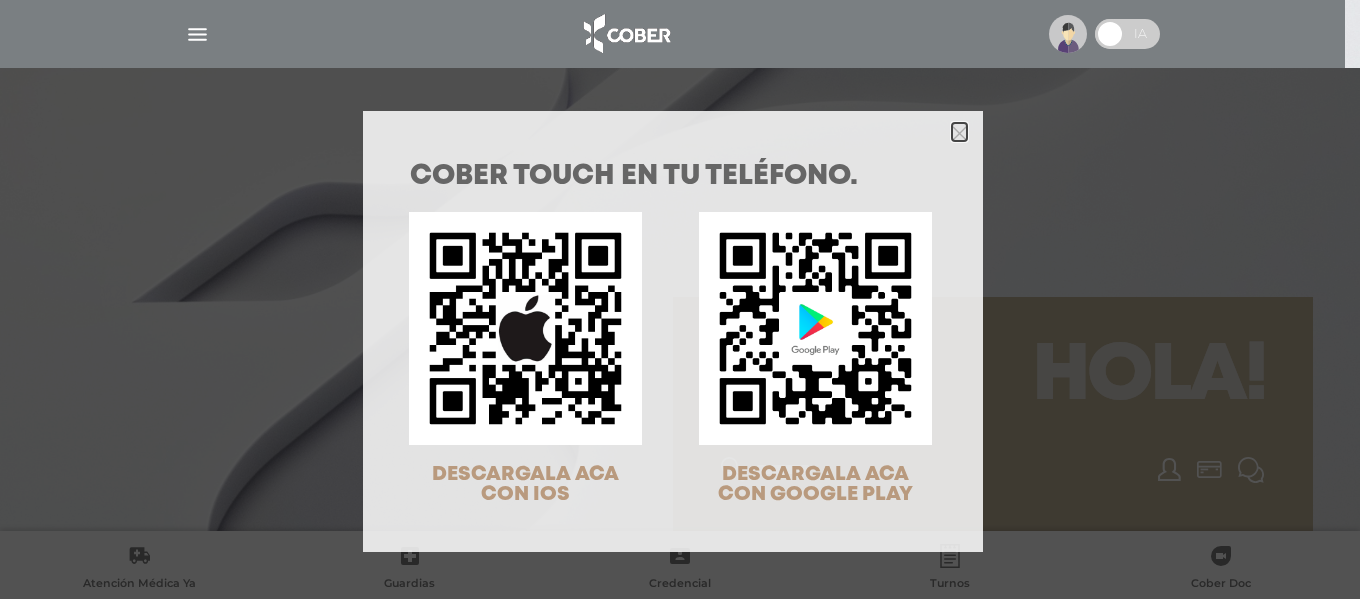 click 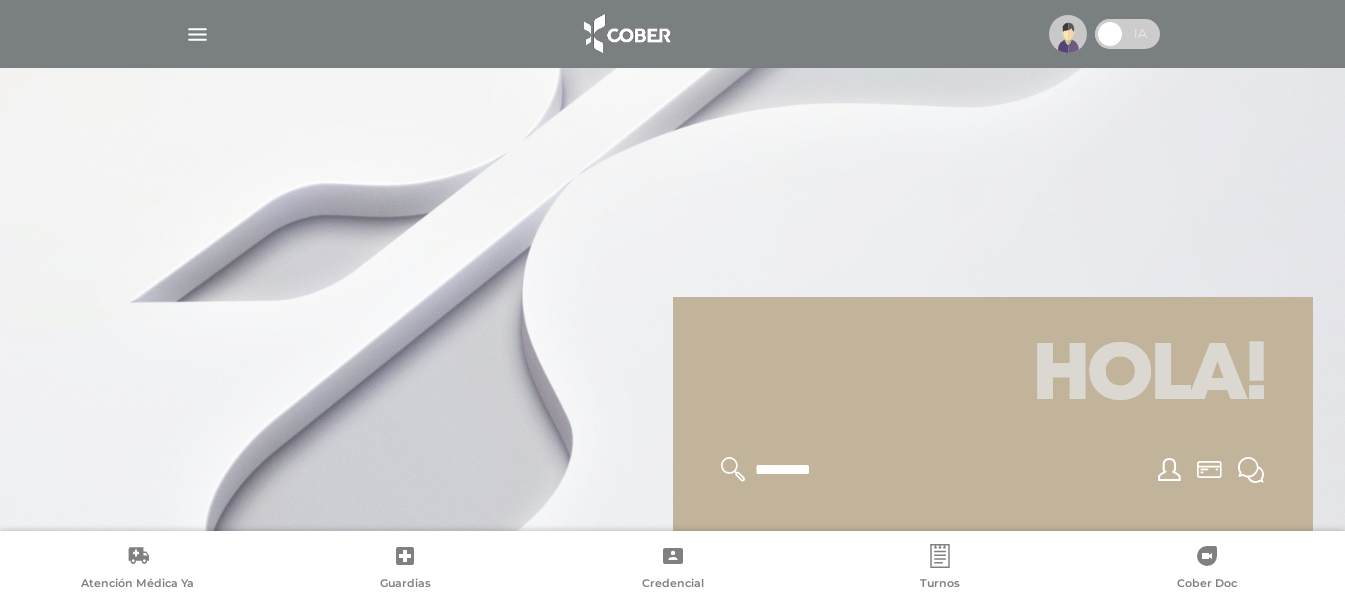 click at bounding box center (197, 34) 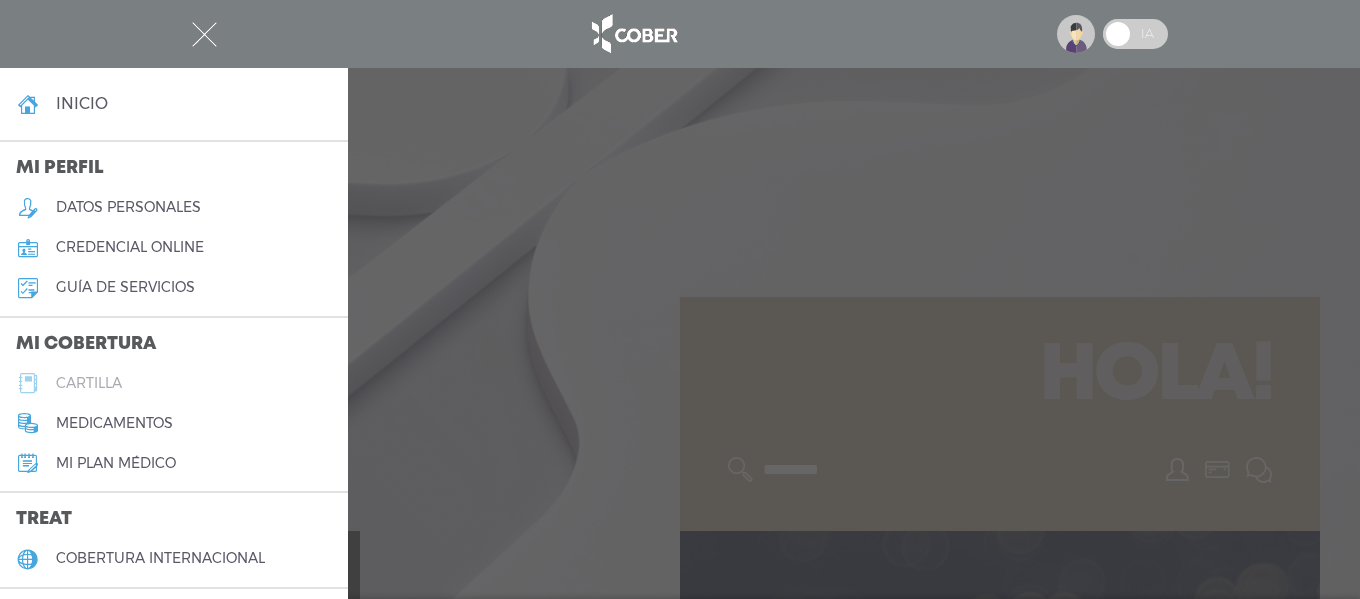 click on "cartilla" at bounding box center (89, 383) 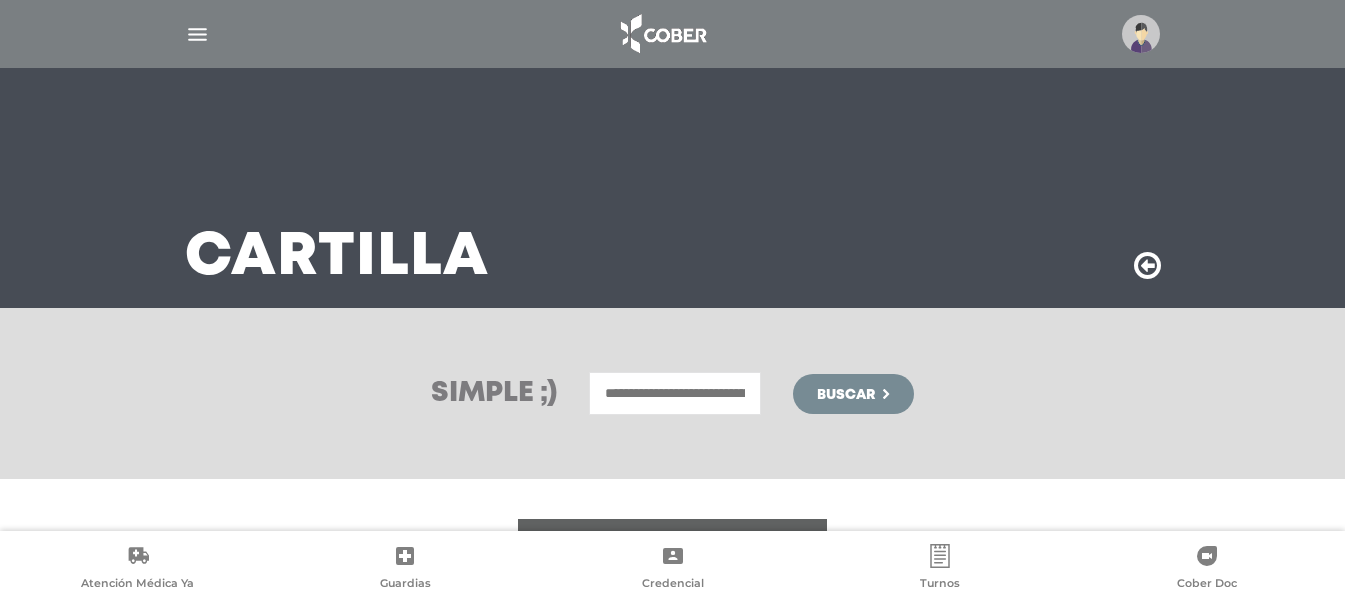 scroll, scrollTop: 0, scrollLeft: 0, axis: both 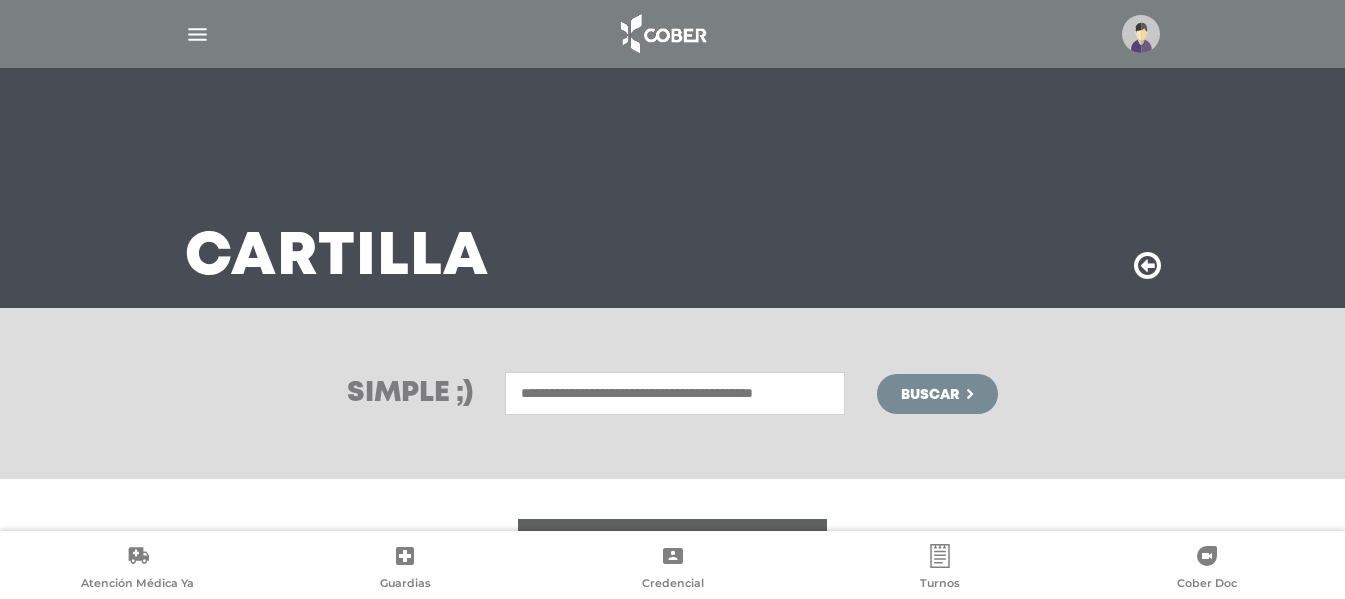 click on "Simple ;)
Buscar" at bounding box center (672, 393) 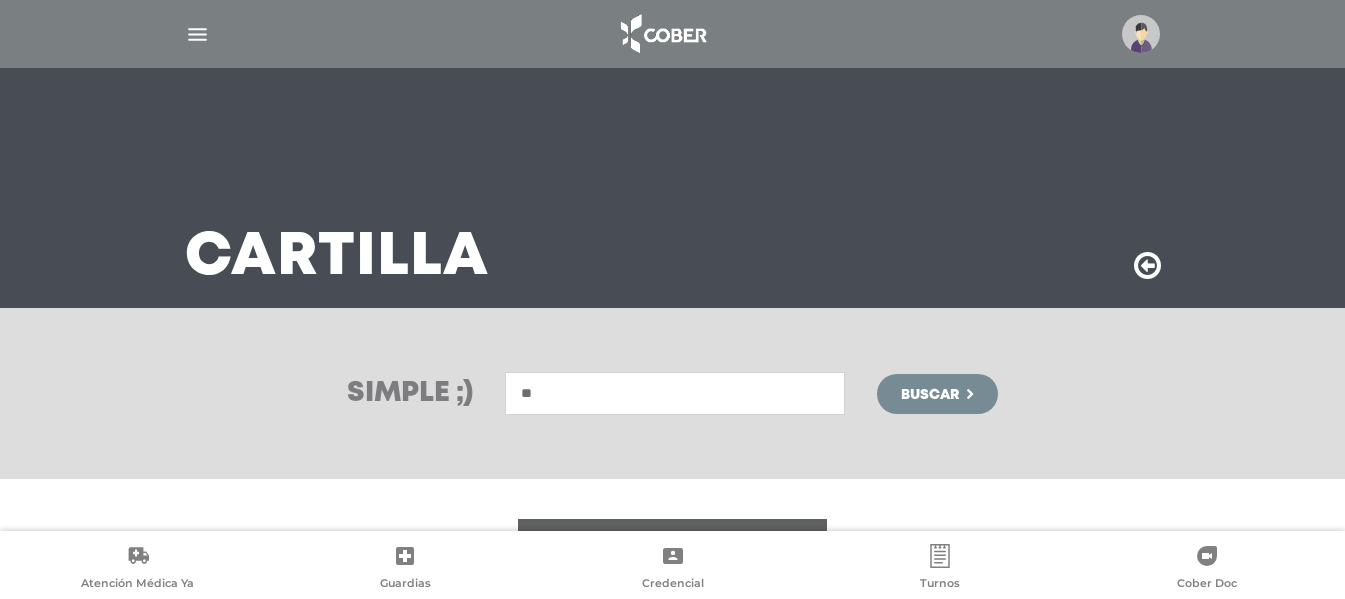 type on "*" 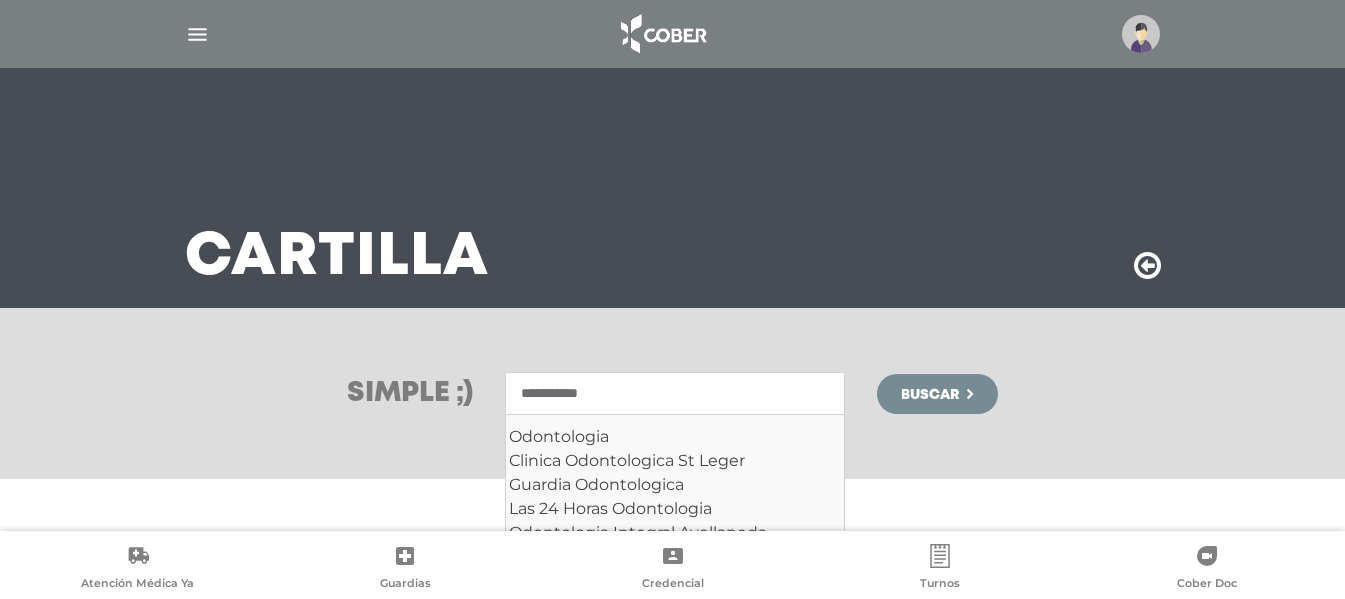 type on "**********" 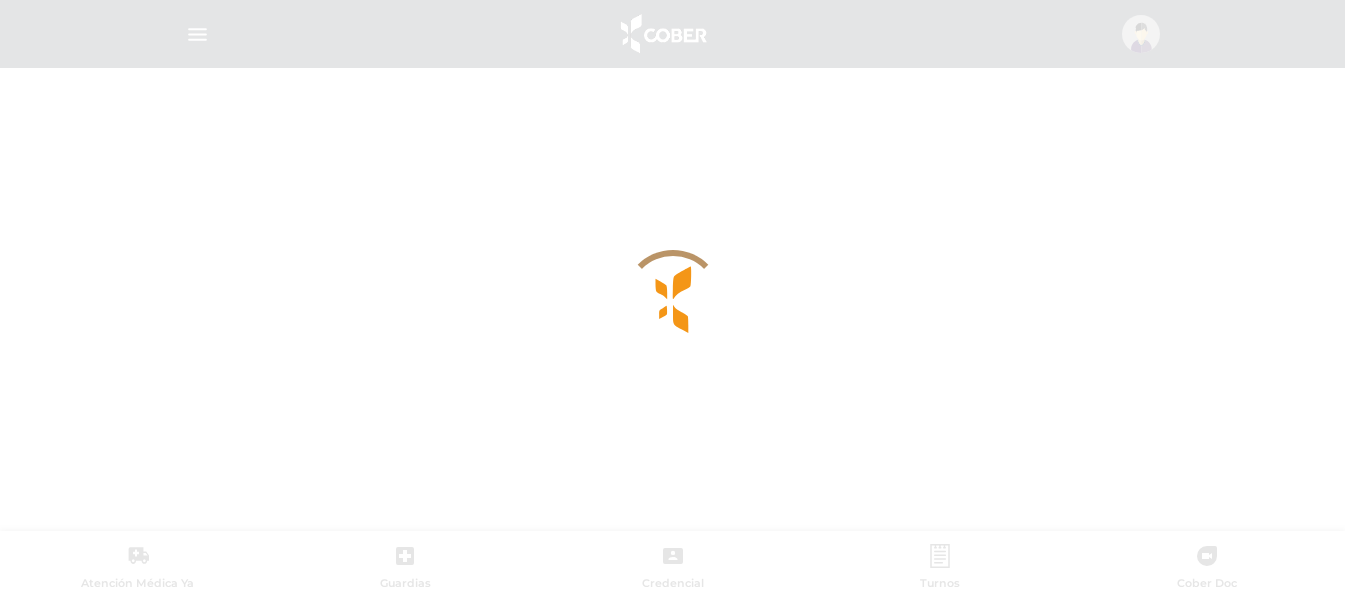 scroll, scrollTop: 0, scrollLeft: 0, axis: both 